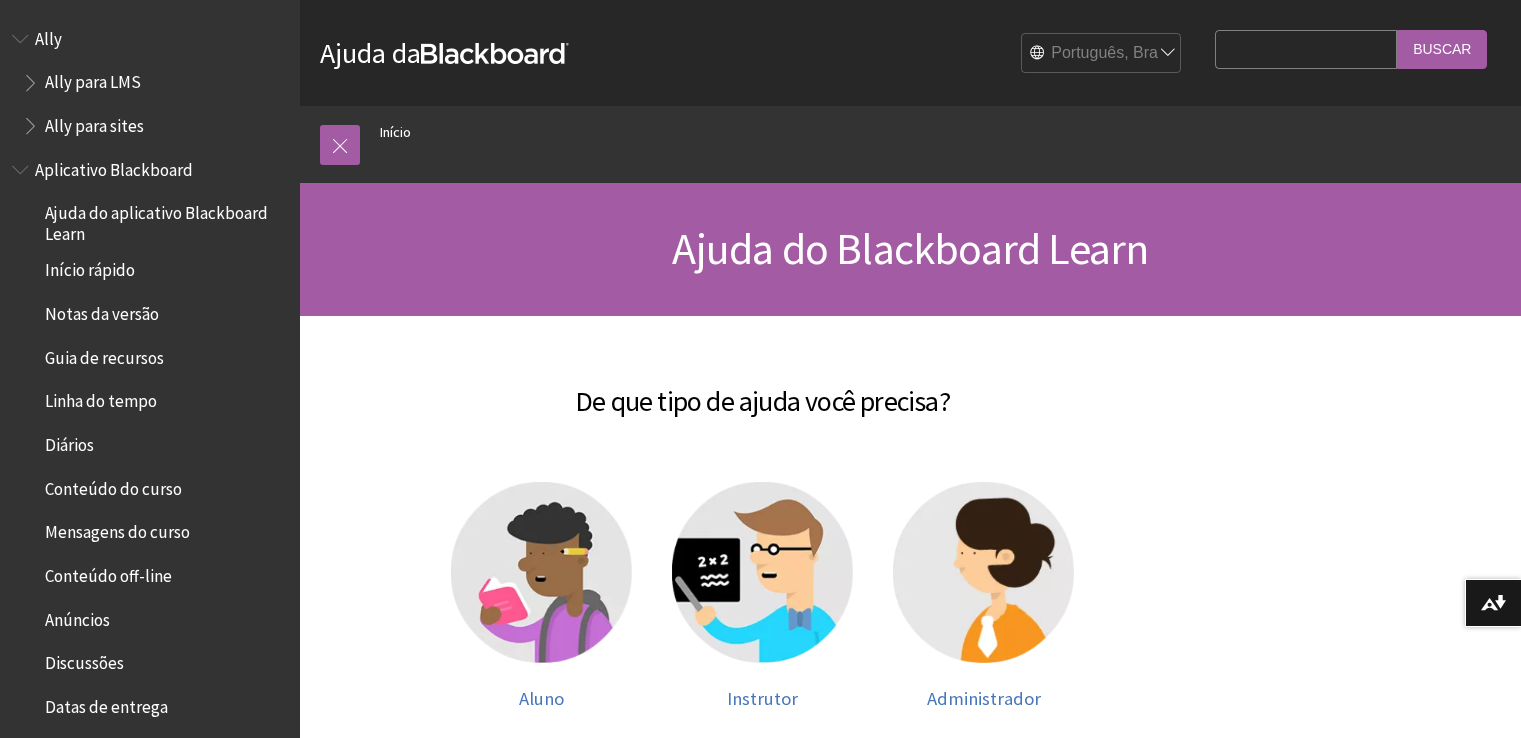 scroll, scrollTop: 0, scrollLeft: 0, axis: both 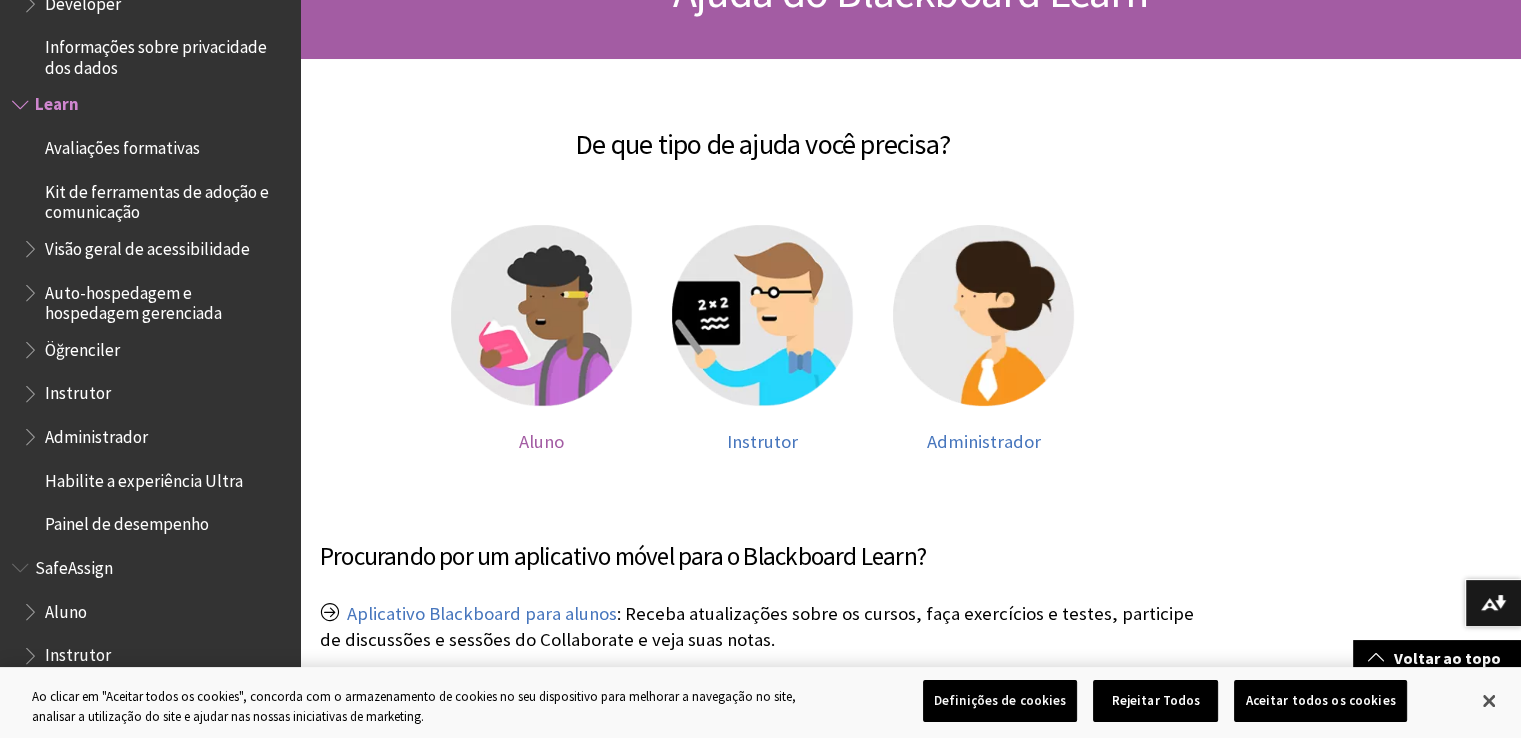 click at bounding box center [541, 315] 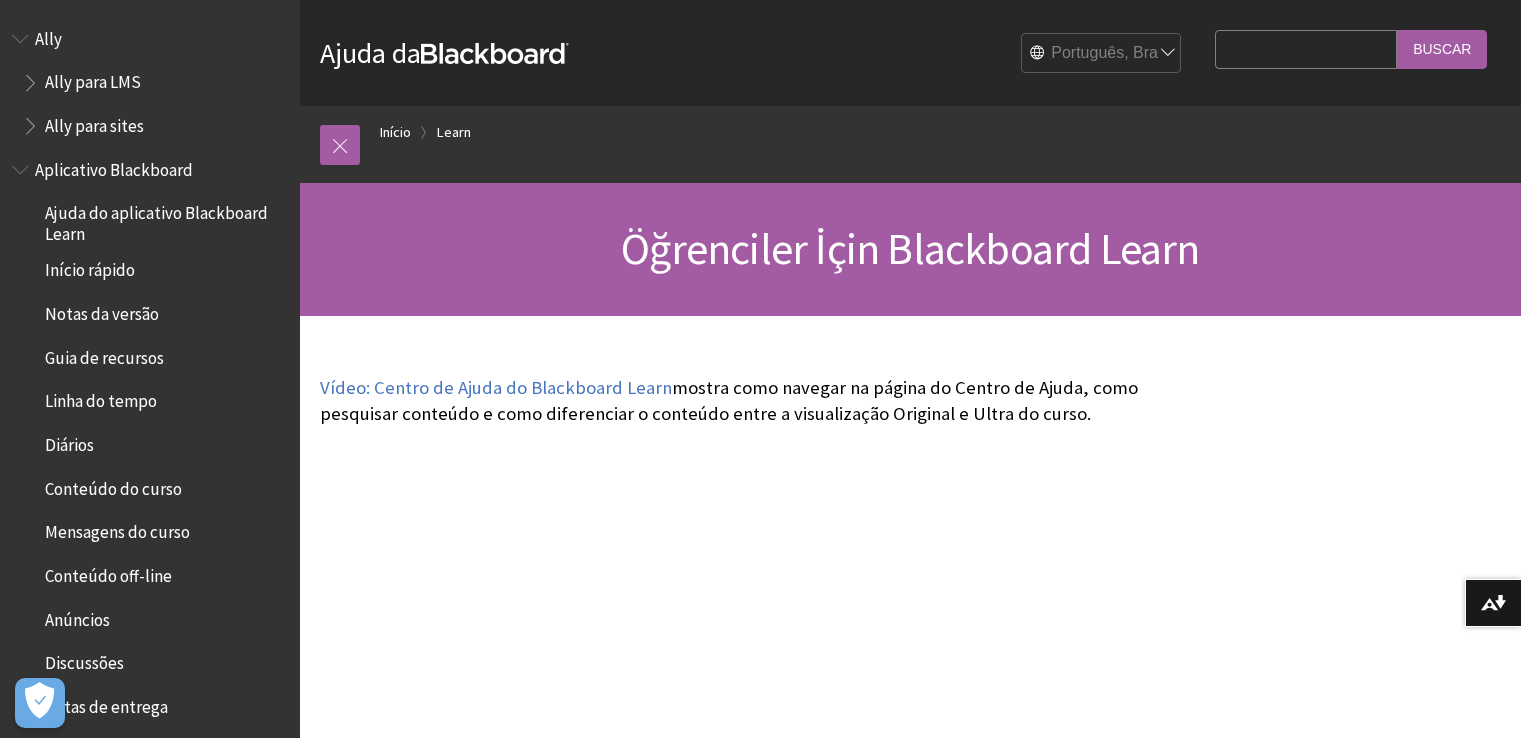 scroll, scrollTop: 168, scrollLeft: 0, axis: vertical 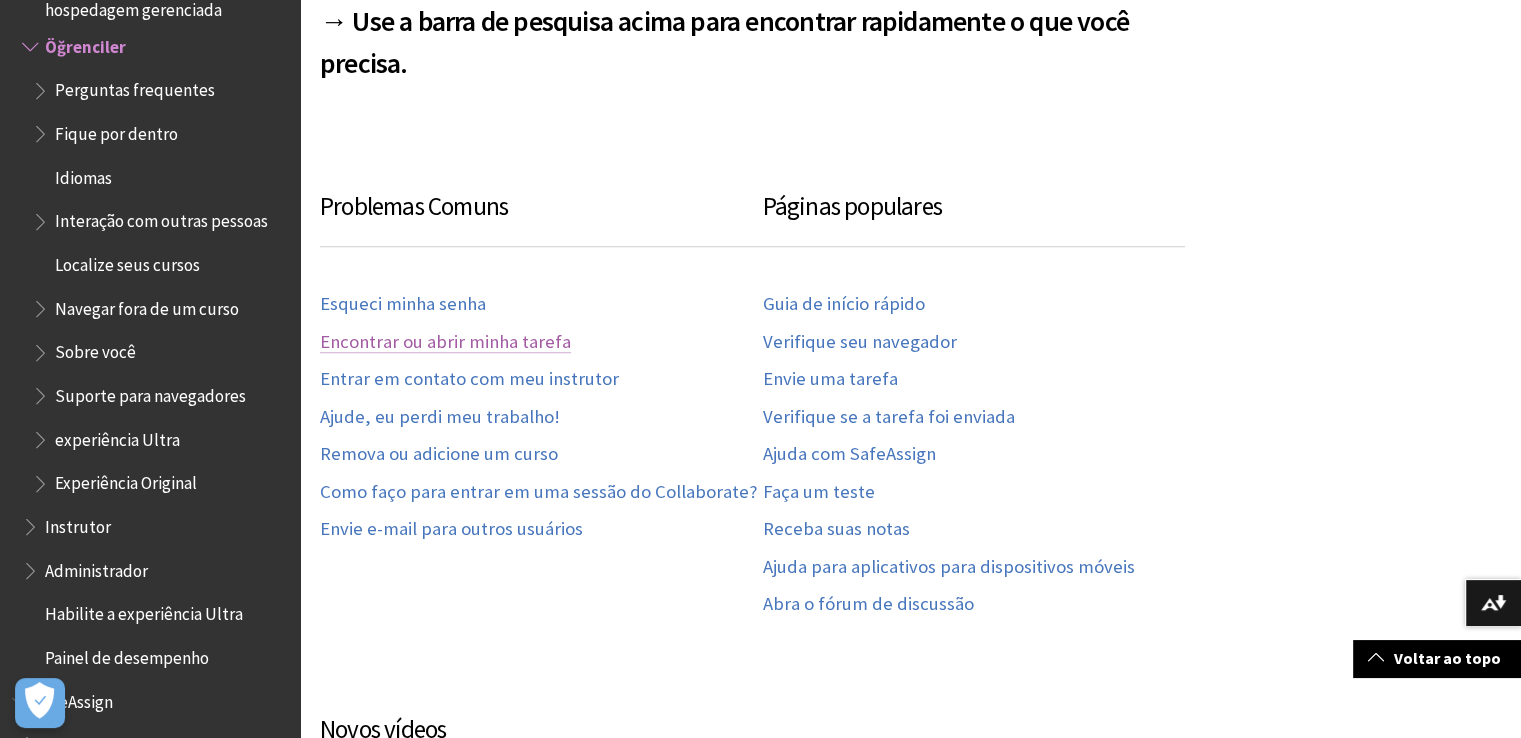 click on "Encontrar ou abrir minha tarefa" at bounding box center (445, 342) 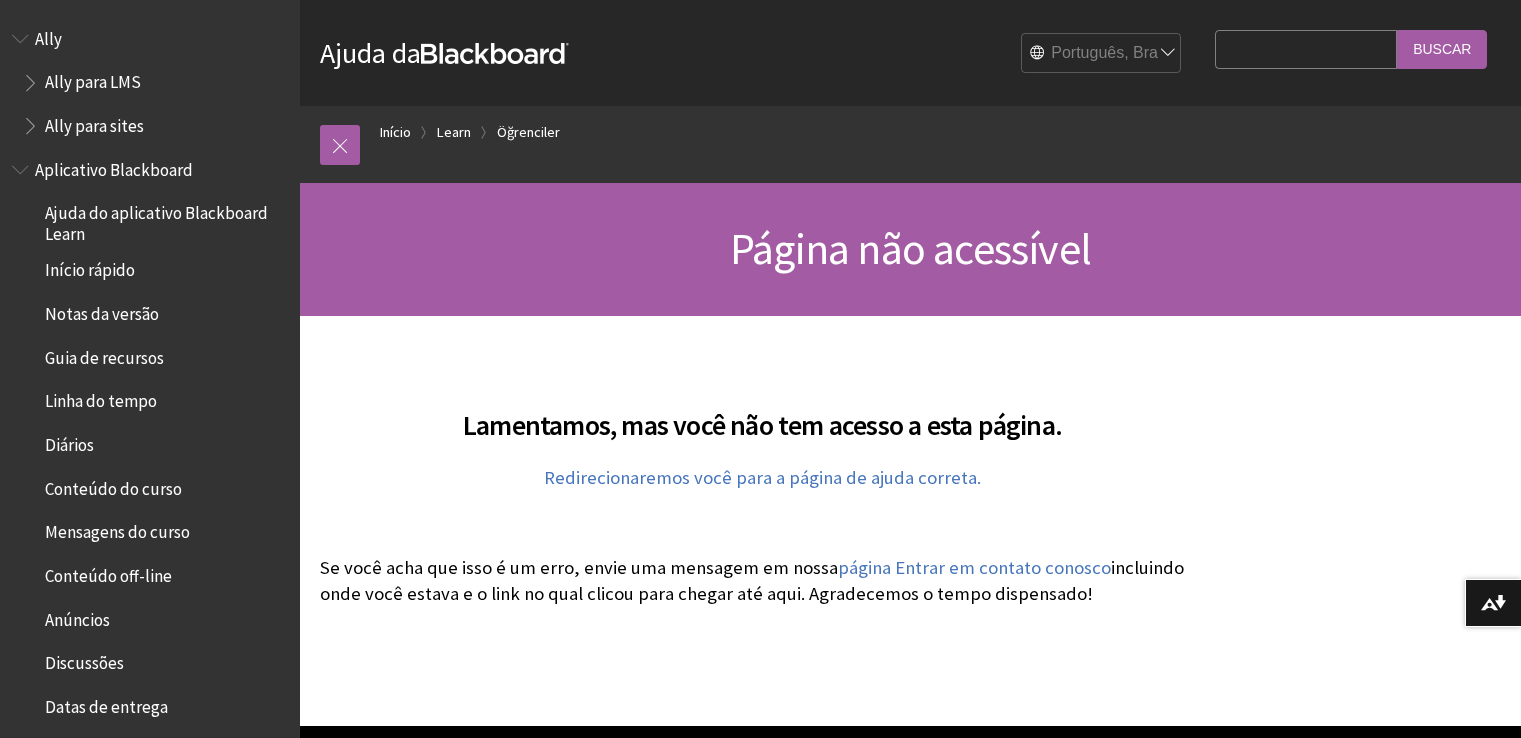 scroll, scrollTop: 0, scrollLeft: 0, axis: both 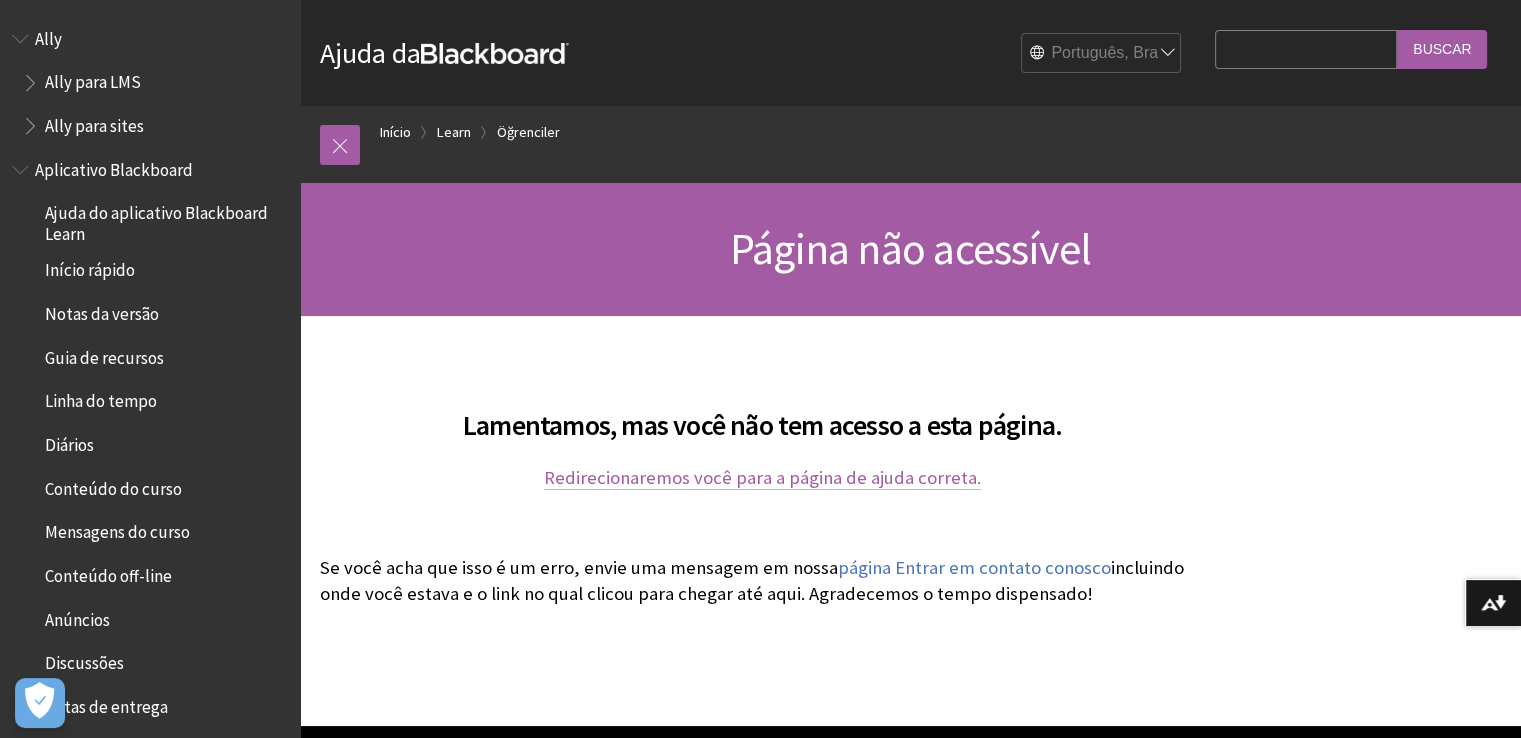 click on "Redirecionaremos você para a página de ajuda correta." at bounding box center [762, 478] 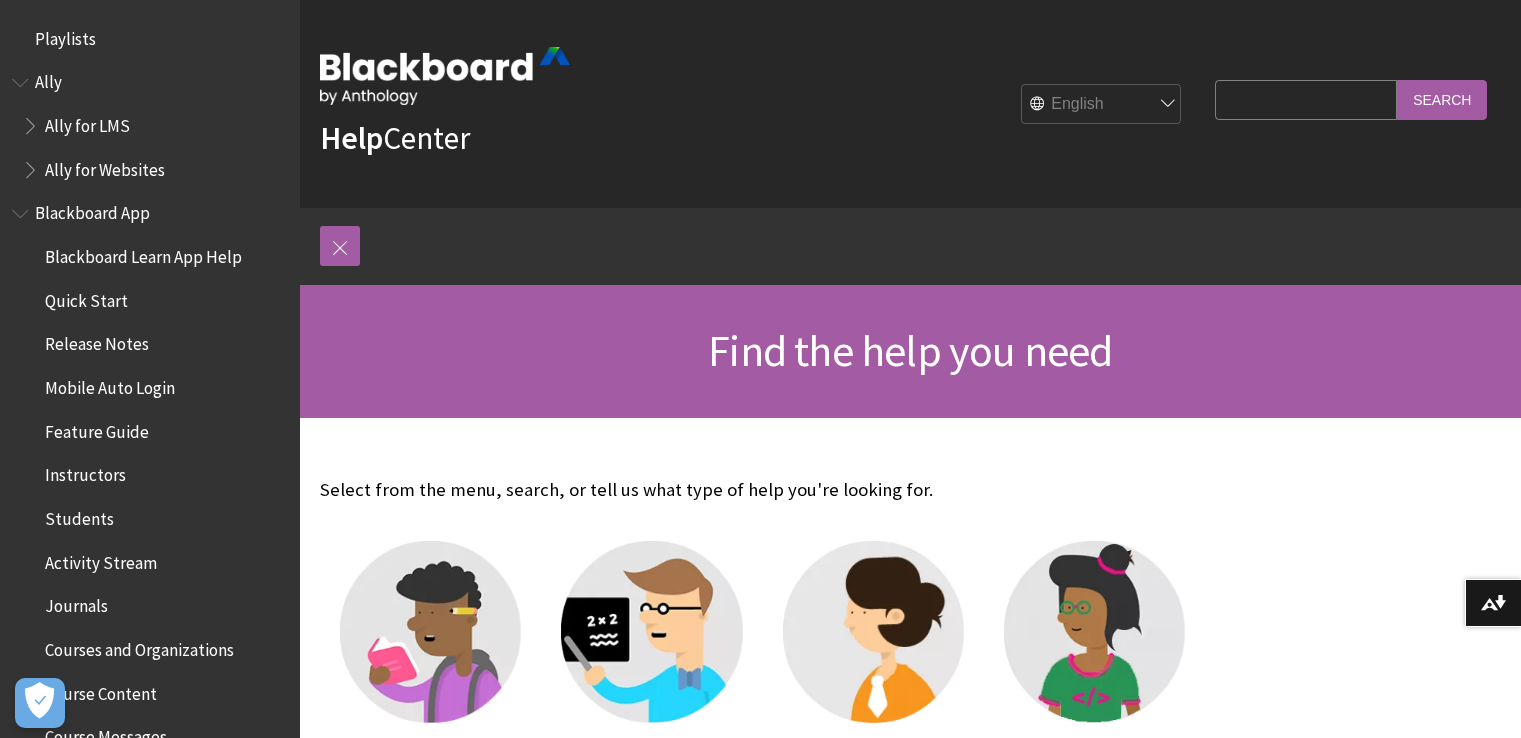 scroll, scrollTop: 0, scrollLeft: 0, axis: both 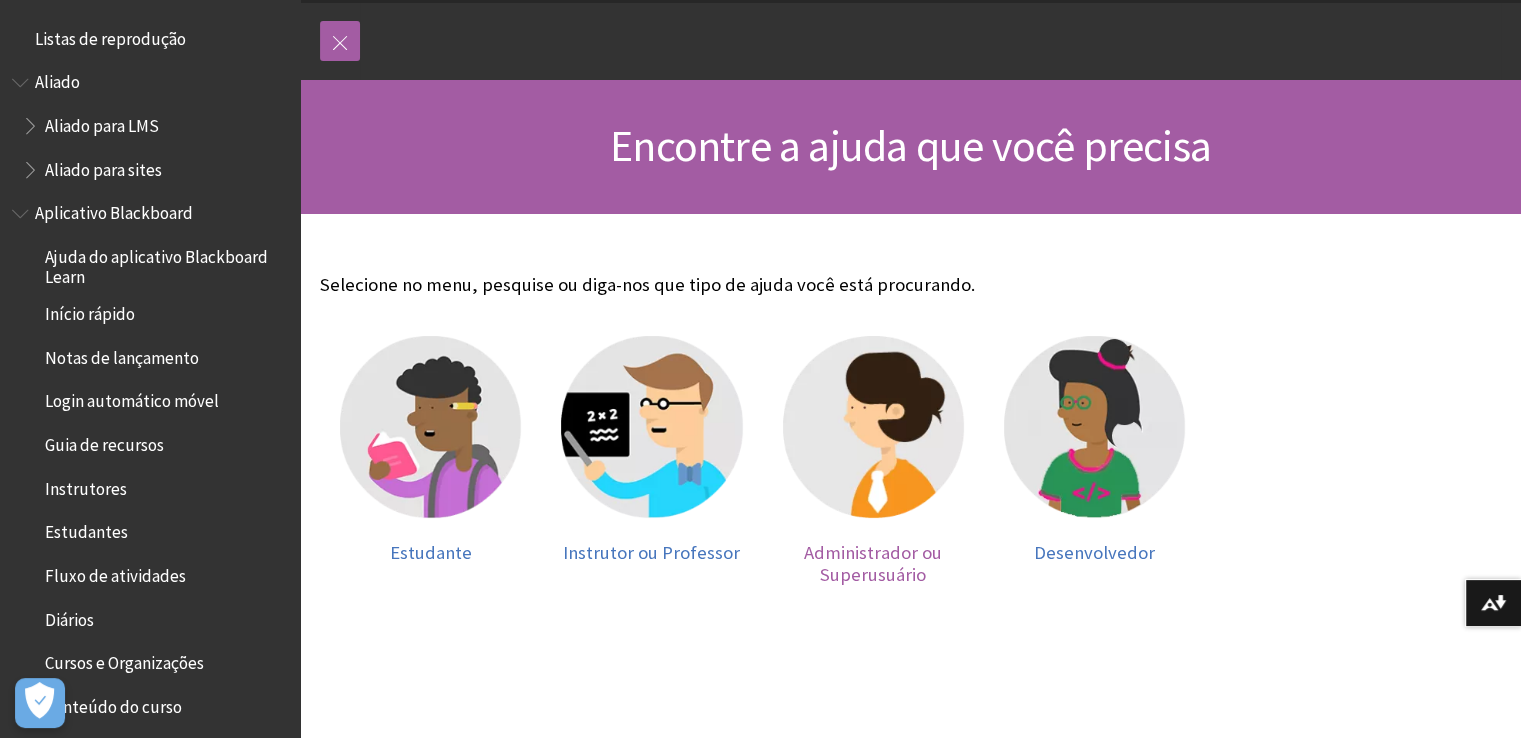 click on "Administrador ou Superusuário" at bounding box center (873, 563) 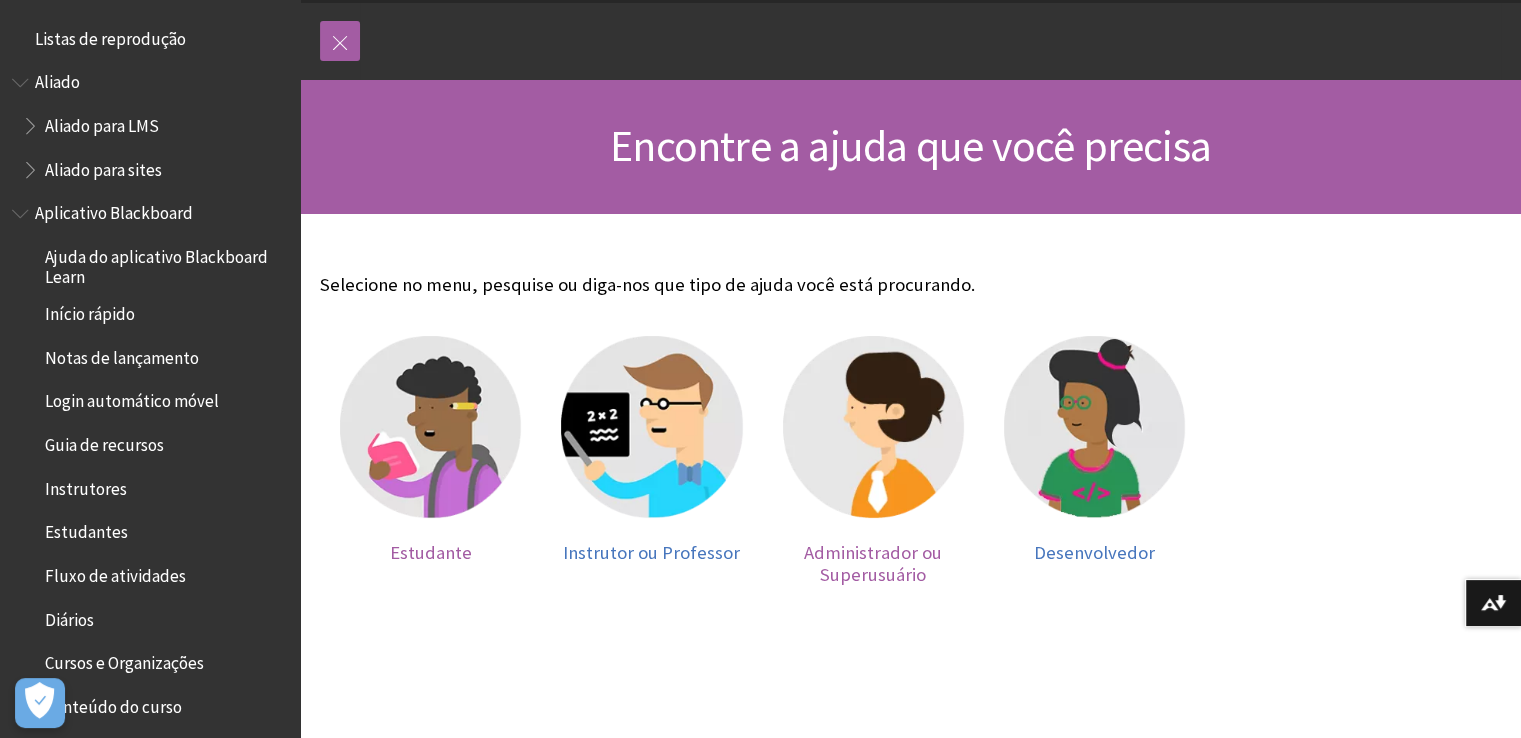click at bounding box center (430, 426) 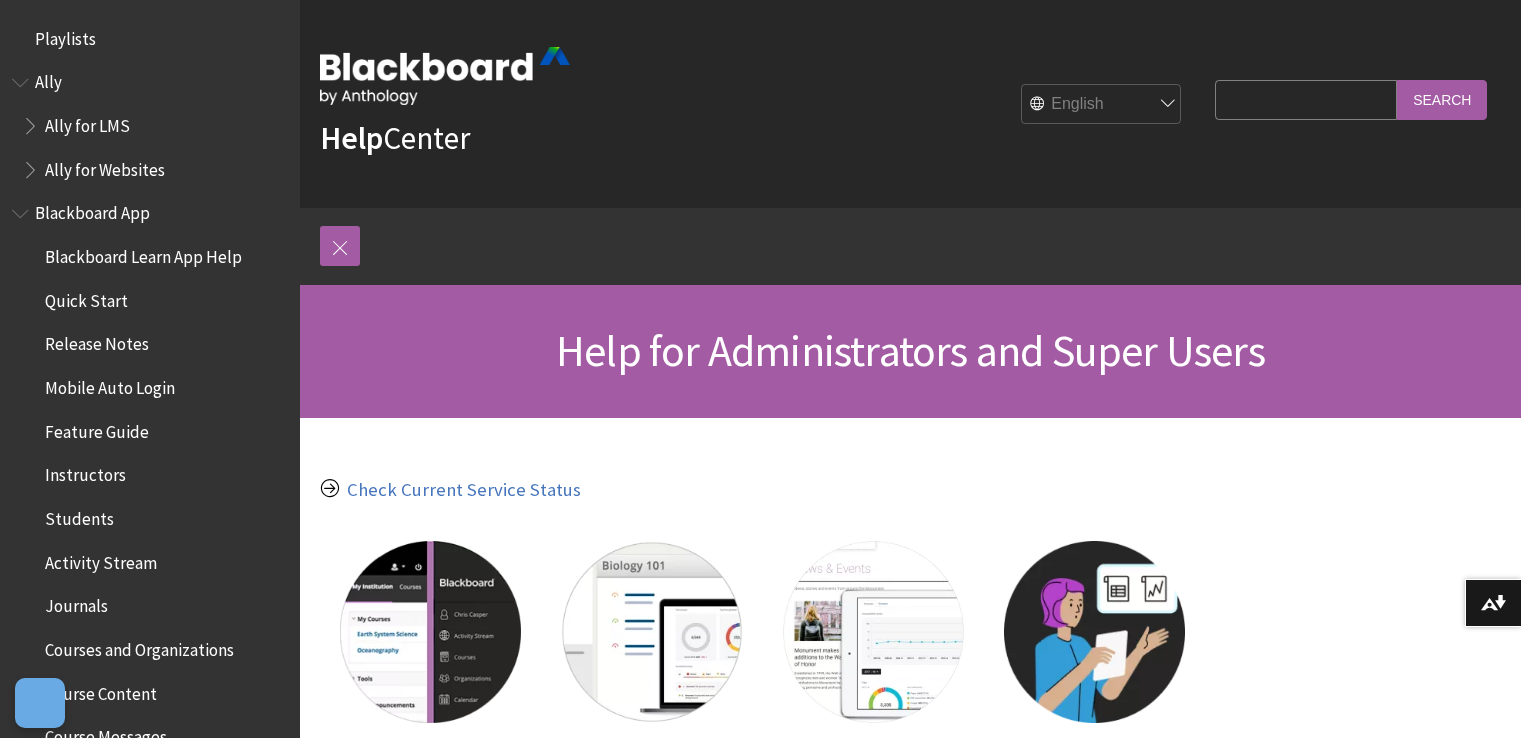 scroll, scrollTop: 0, scrollLeft: 0, axis: both 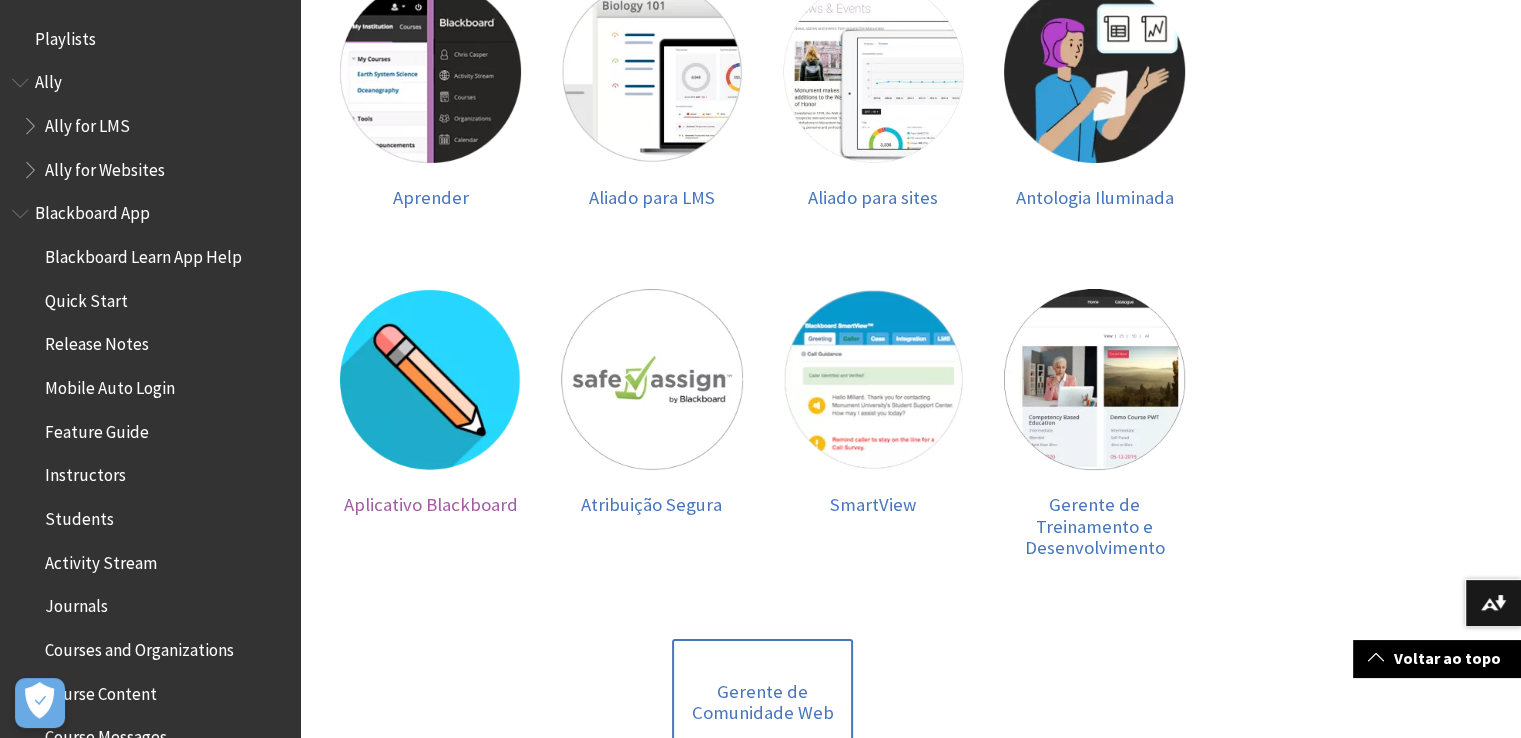 click at bounding box center [430, 379] 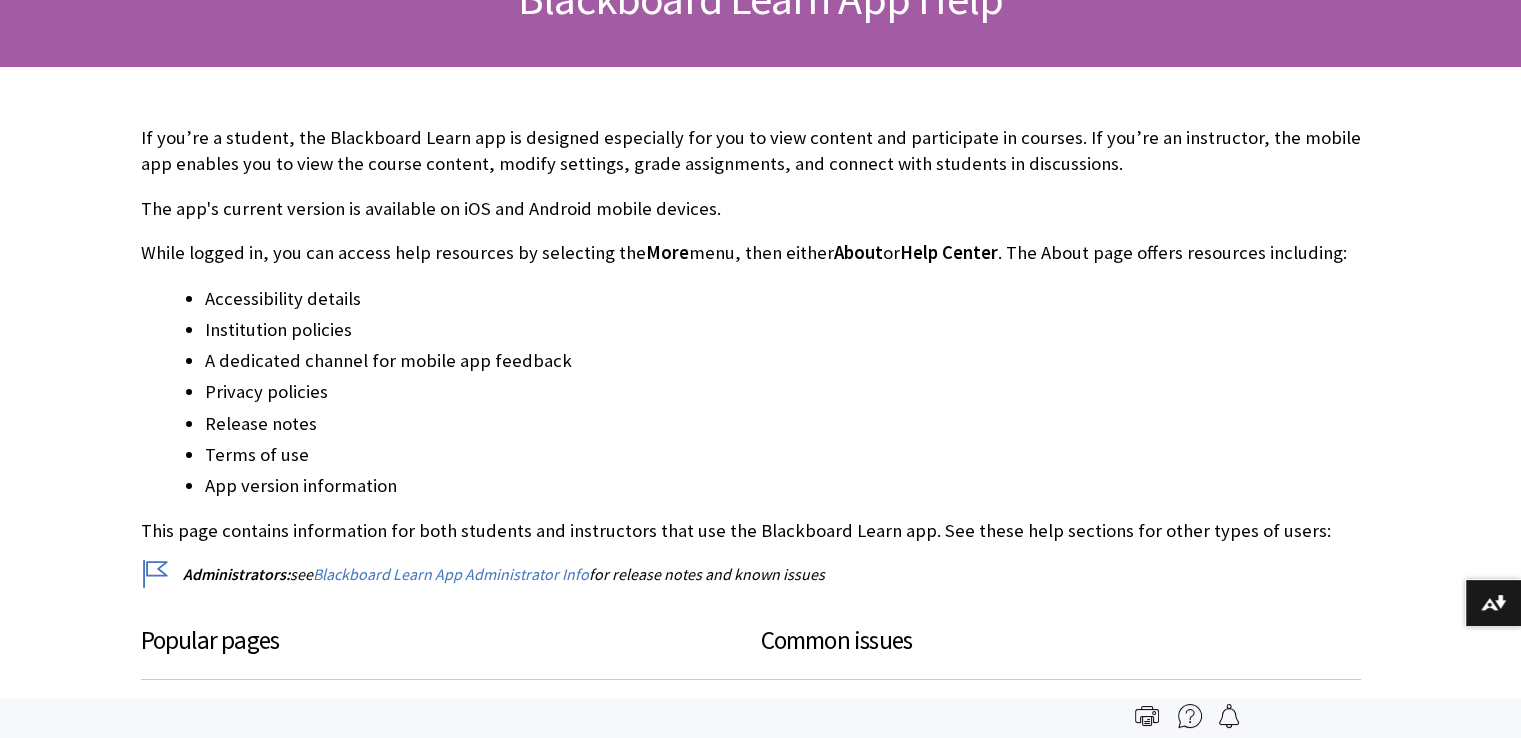 scroll, scrollTop: 377, scrollLeft: 0, axis: vertical 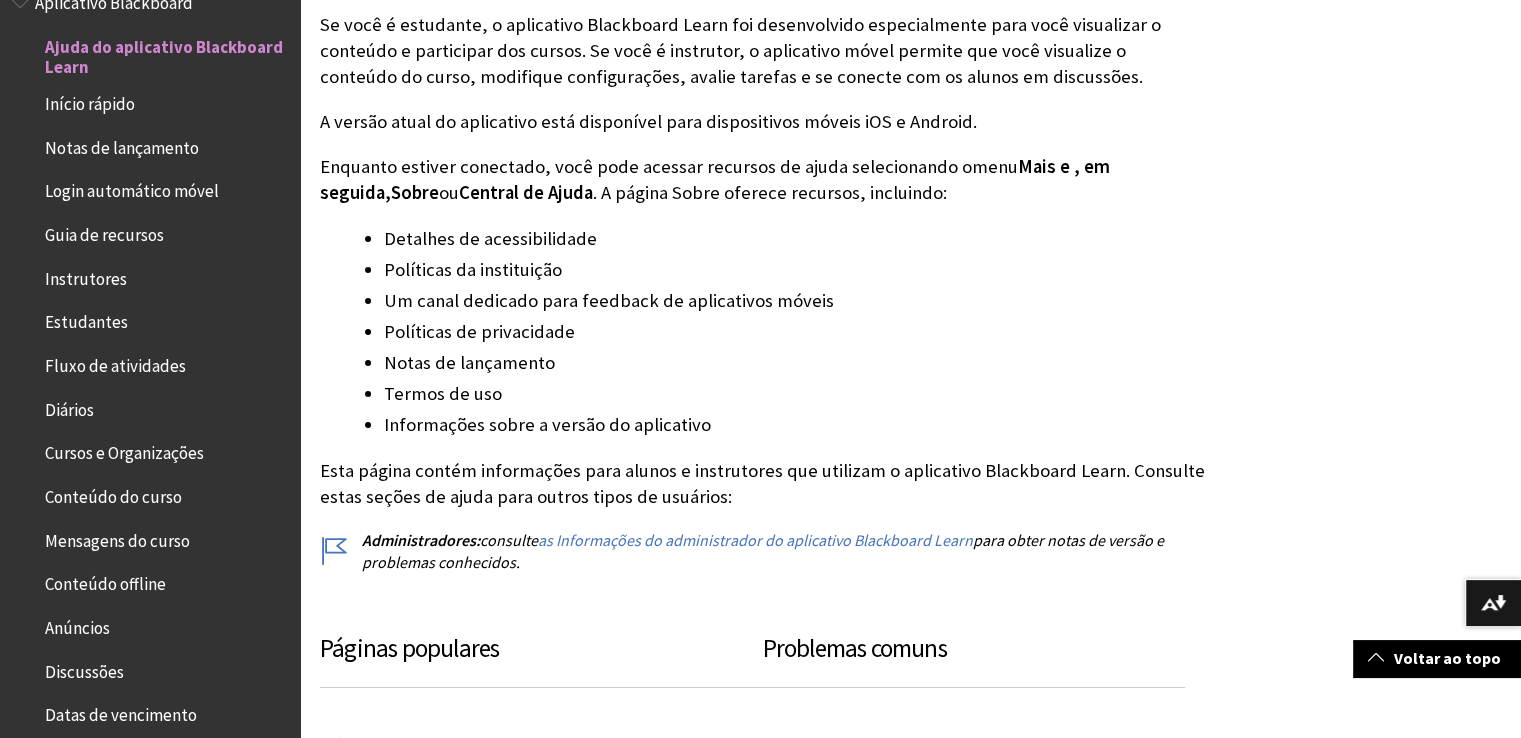 click on "Um canal dedicado para feedback de aplicativos móveis" at bounding box center [794, 301] 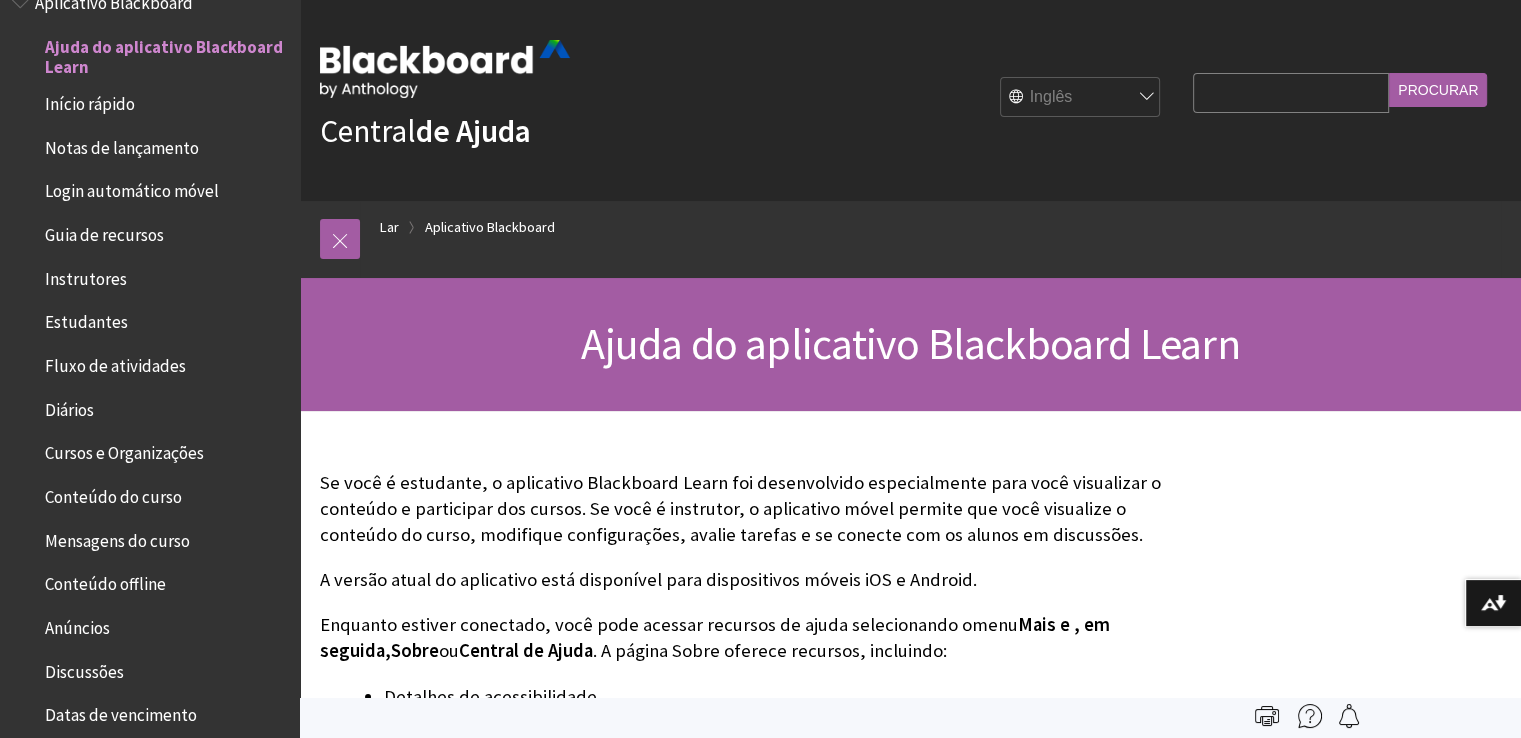 scroll, scrollTop: 0, scrollLeft: 0, axis: both 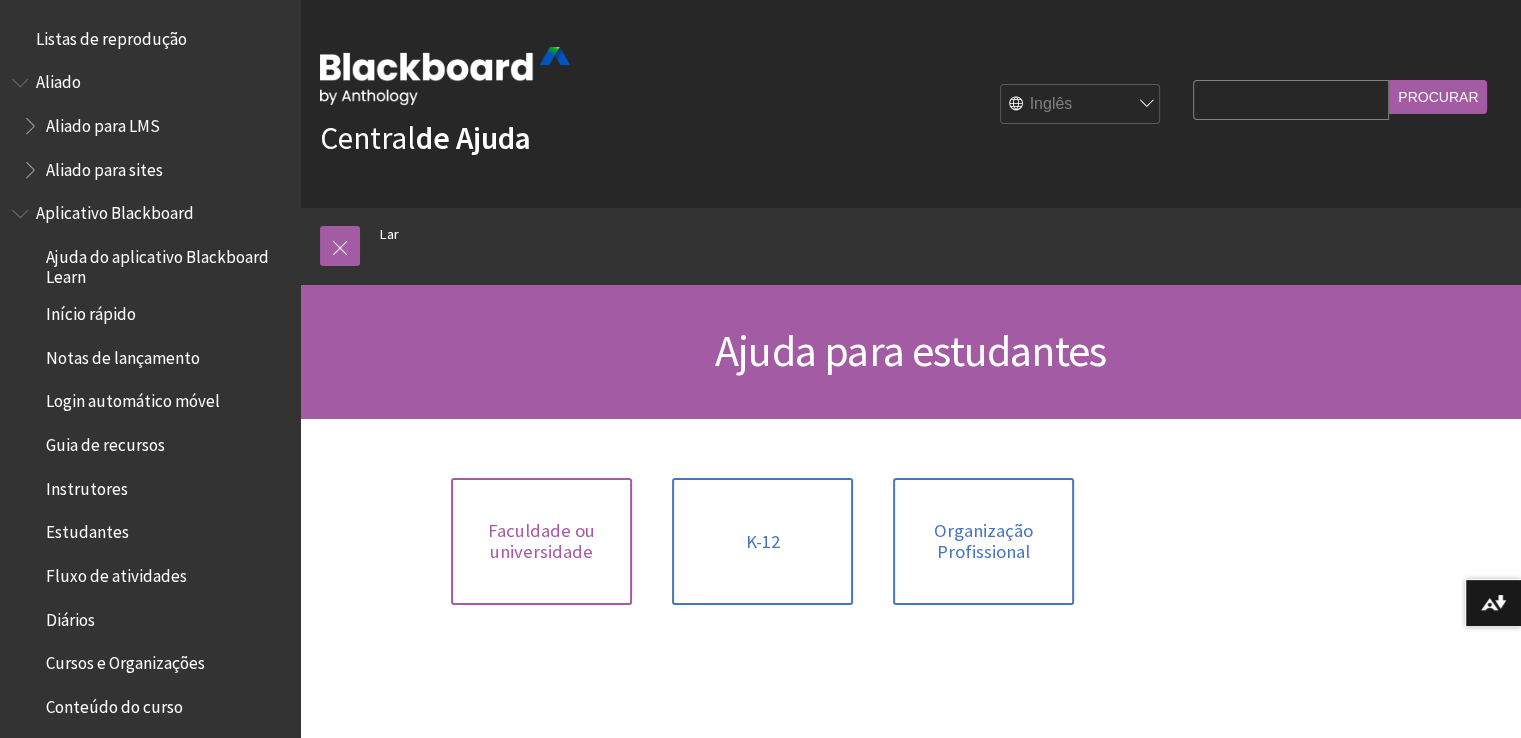 click on "Faculdade ou universidade" at bounding box center [541, 541] 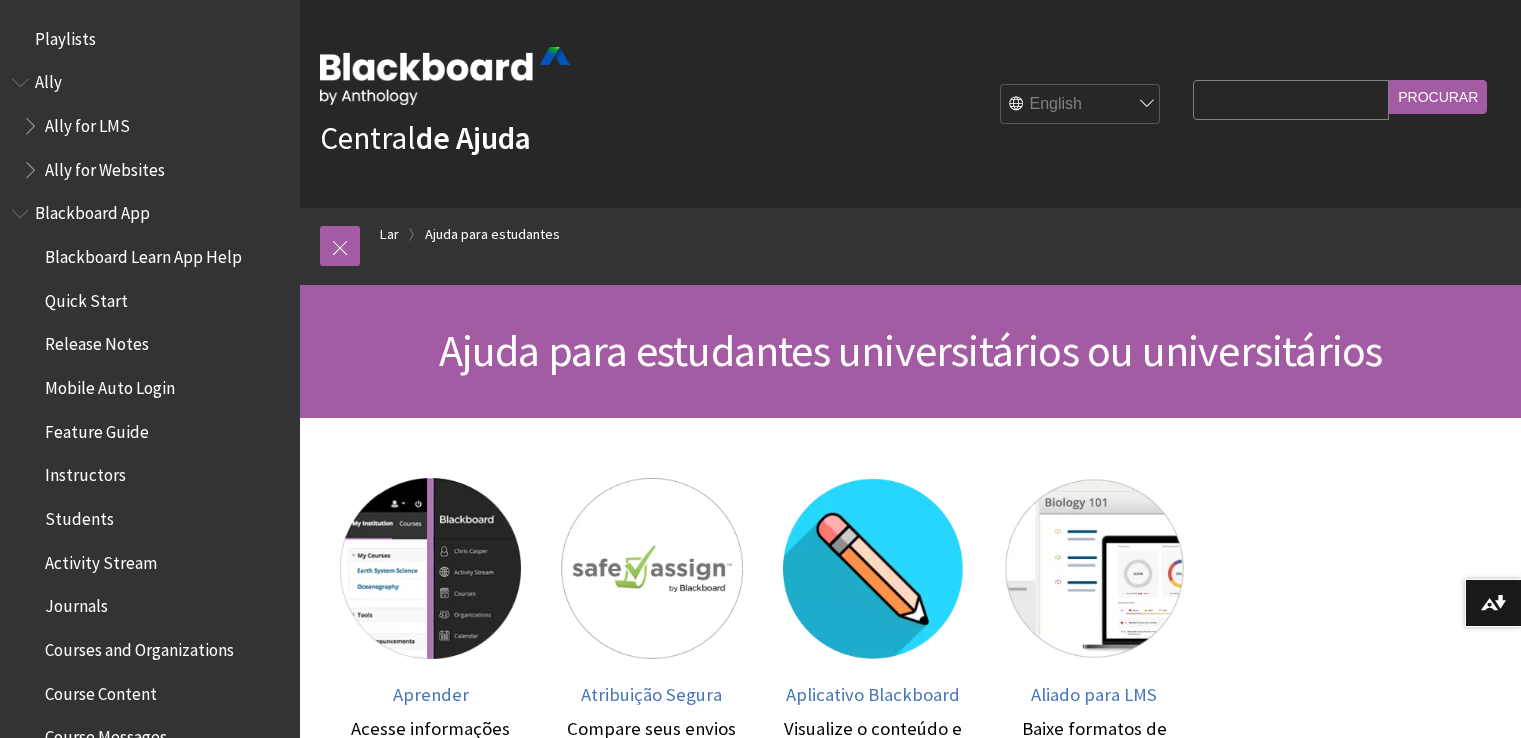 scroll, scrollTop: 0, scrollLeft: 0, axis: both 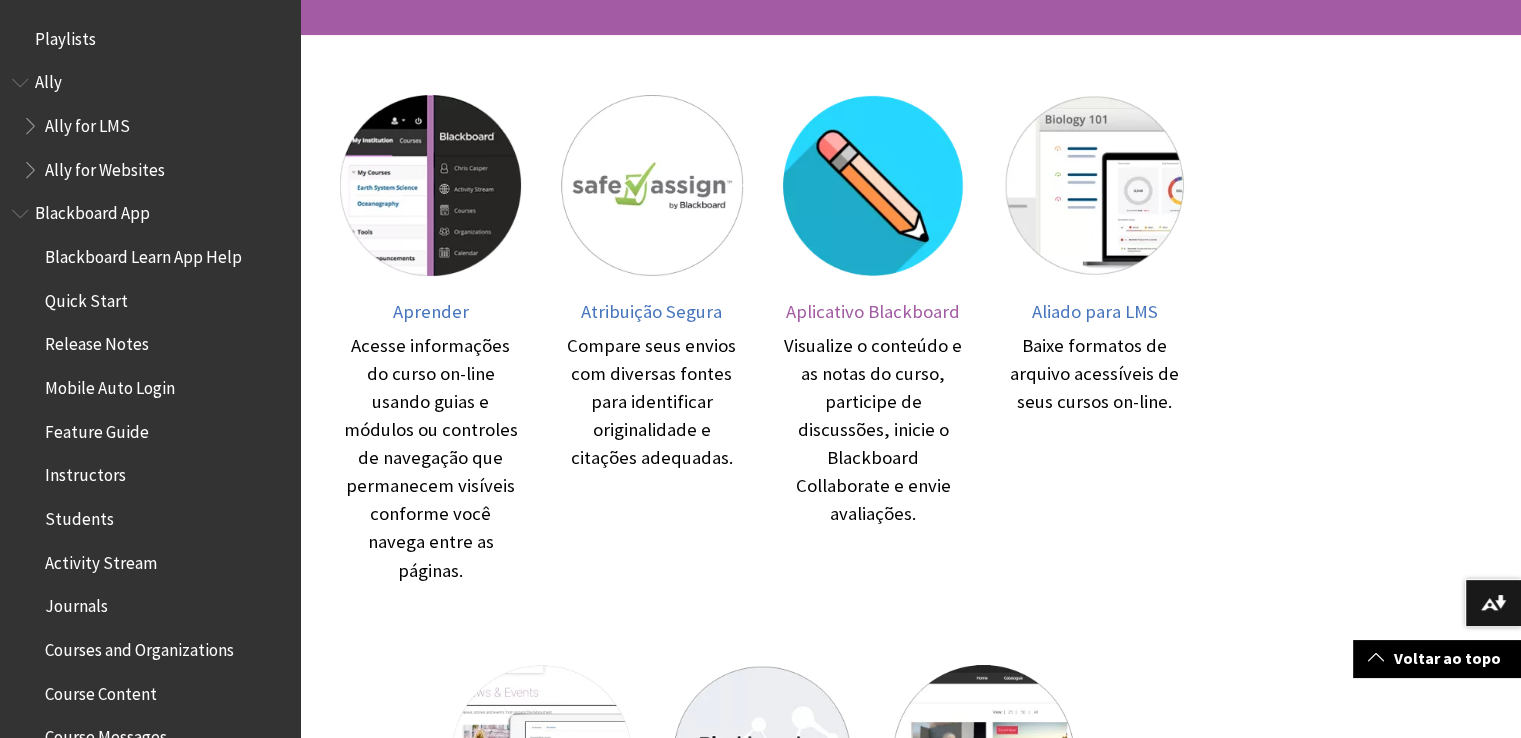 click at bounding box center [873, 185] 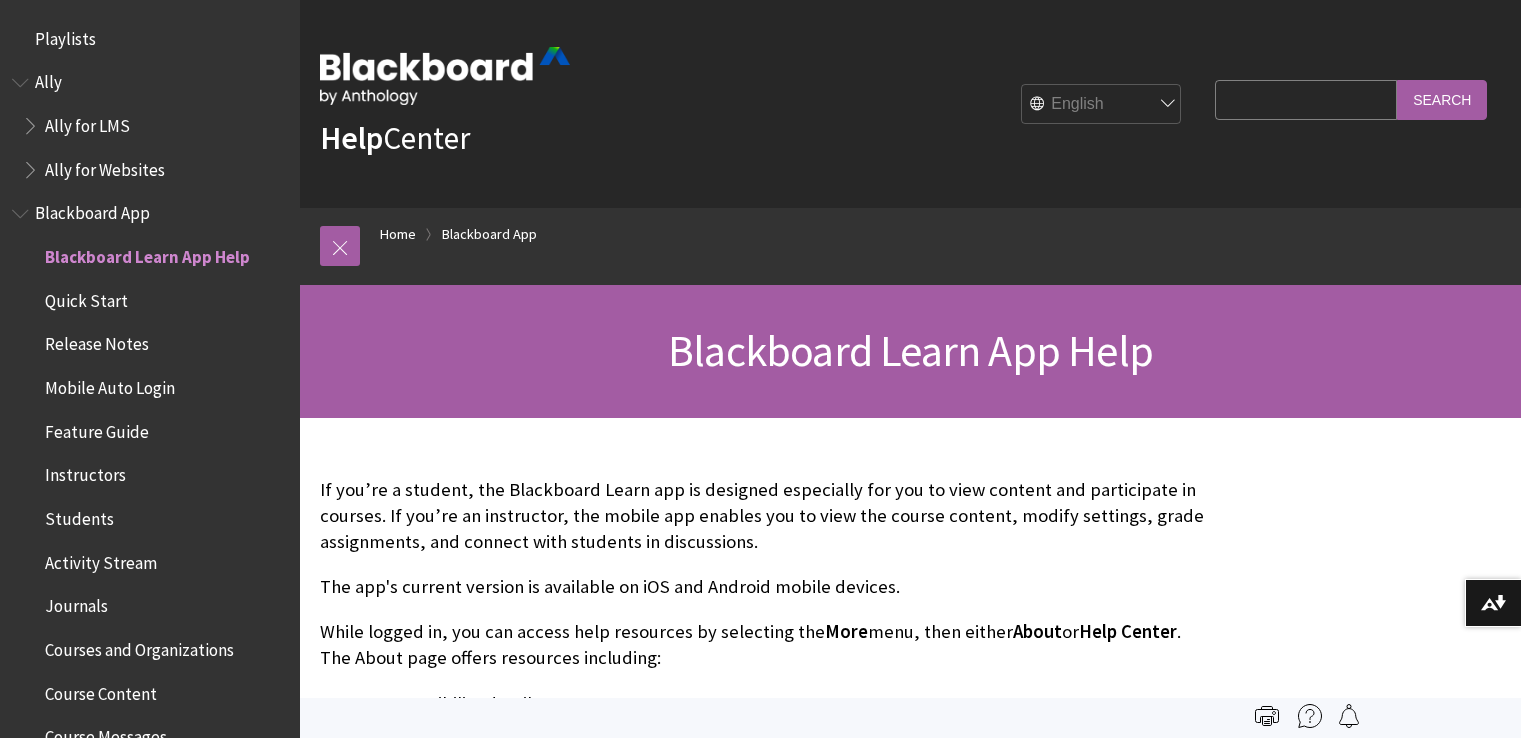 scroll, scrollTop: 0, scrollLeft: 0, axis: both 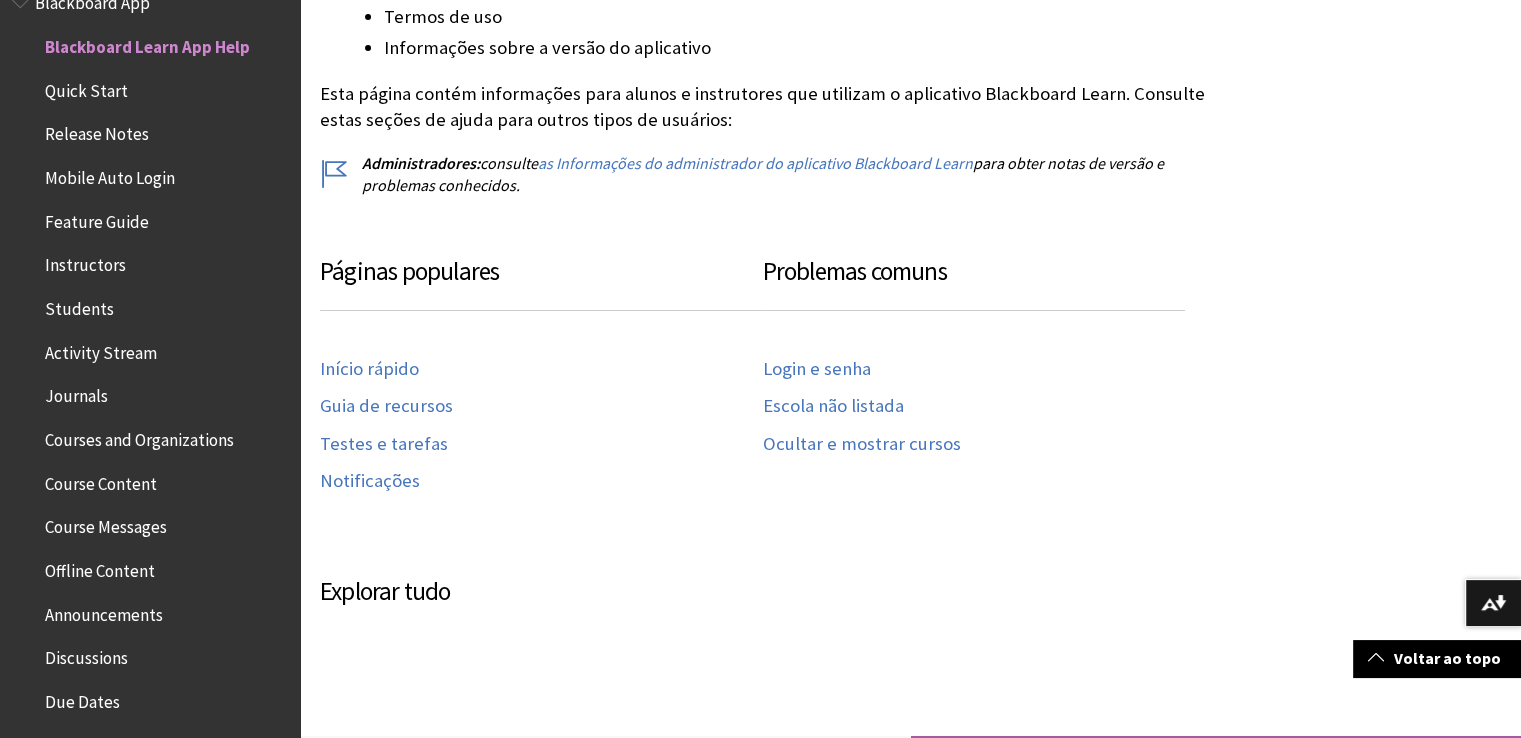 click on "Login e senha
Escola não listada
Ocultar e mostrar cursos" at bounding box center [984, 403] 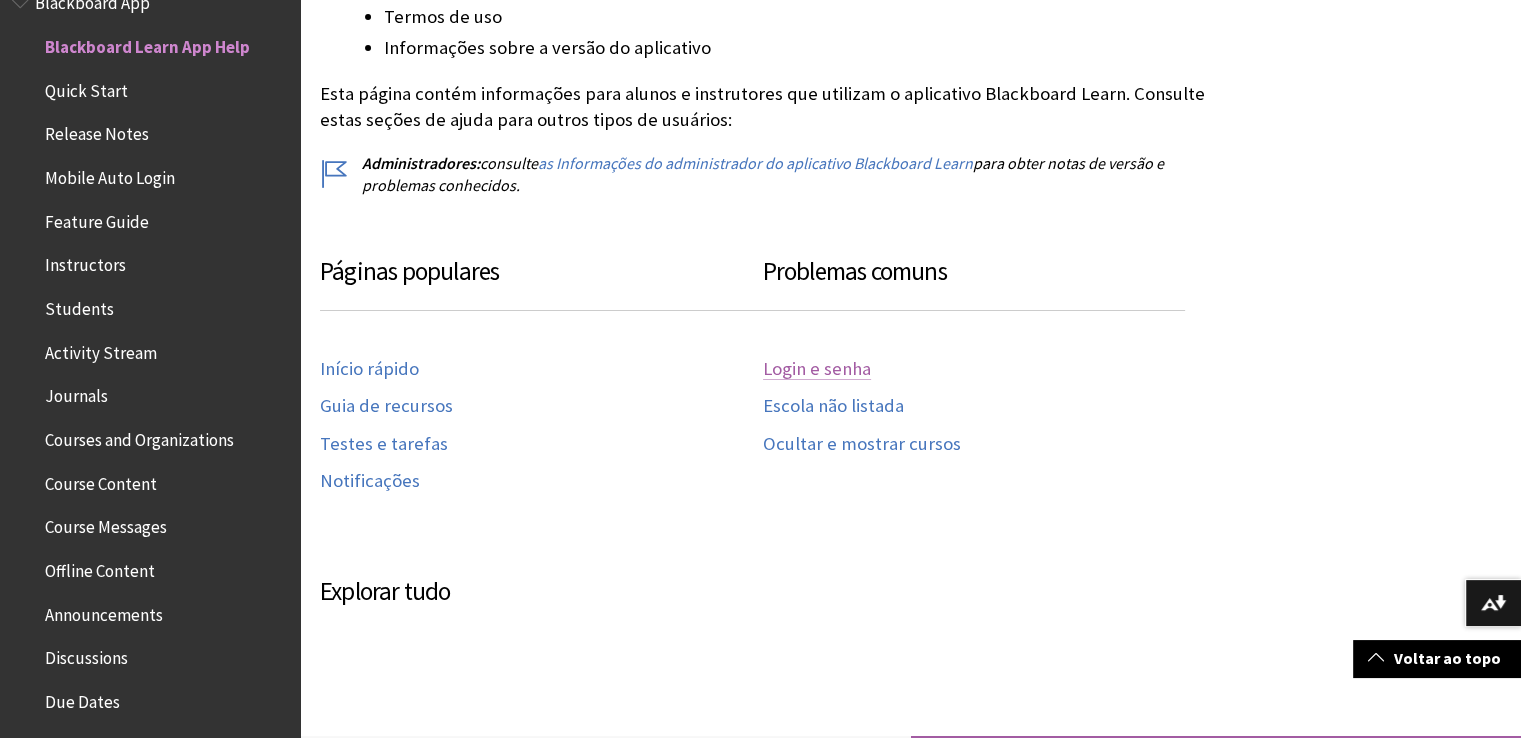 click on "Login e senha" at bounding box center (817, 368) 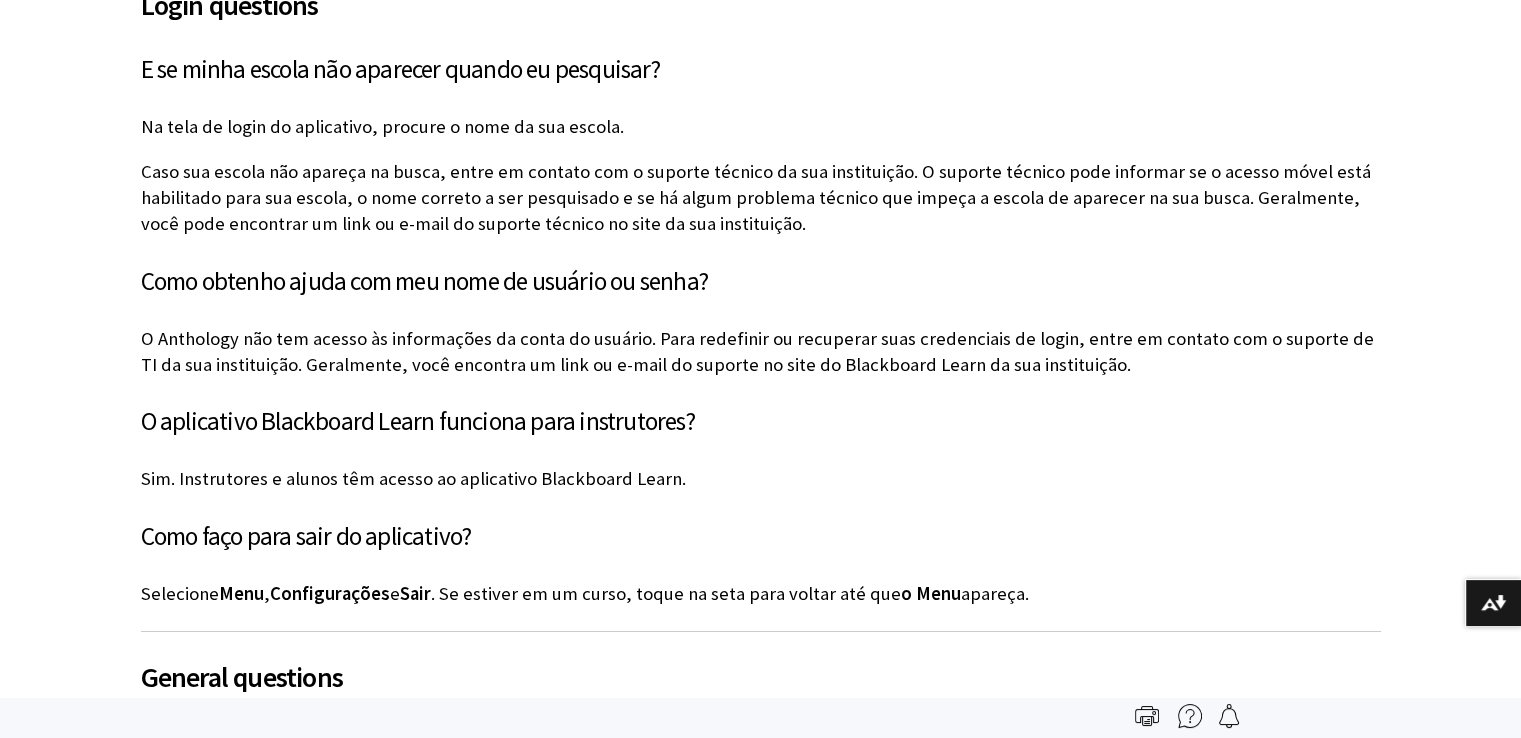 scroll, scrollTop: 1148, scrollLeft: 0, axis: vertical 